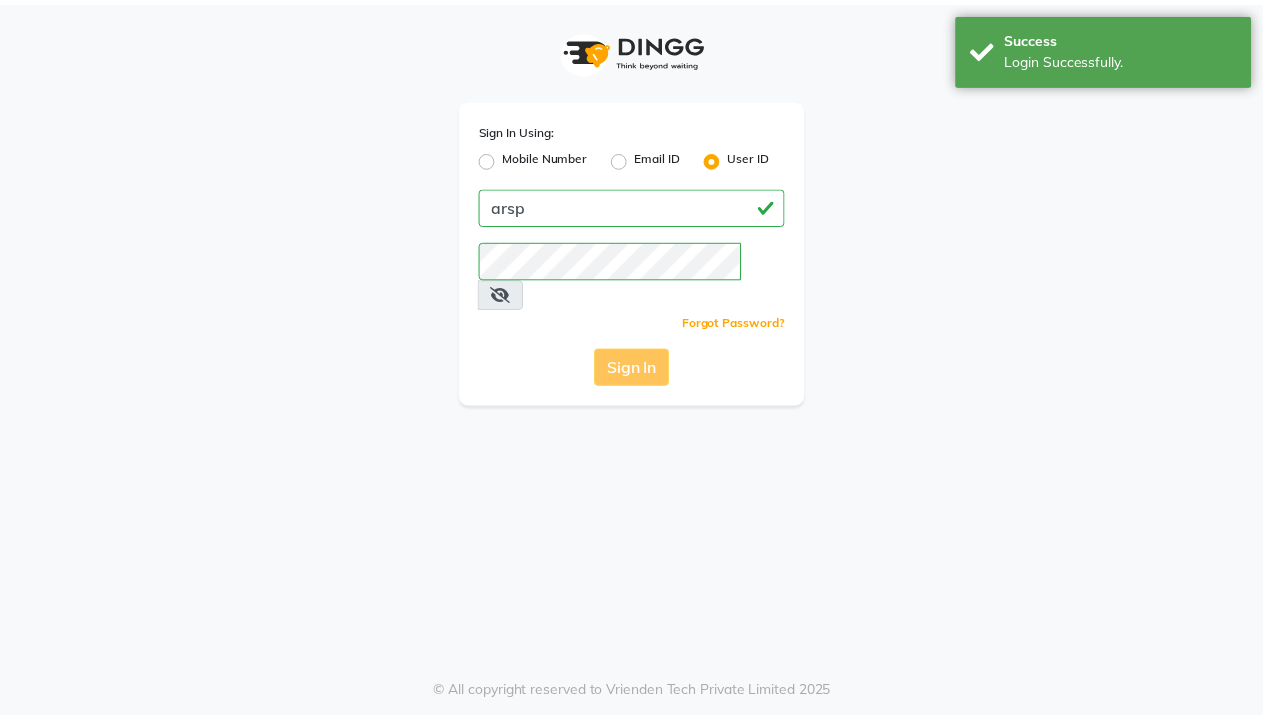 scroll, scrollTop: 0, scrollLeft: 0, axis: both 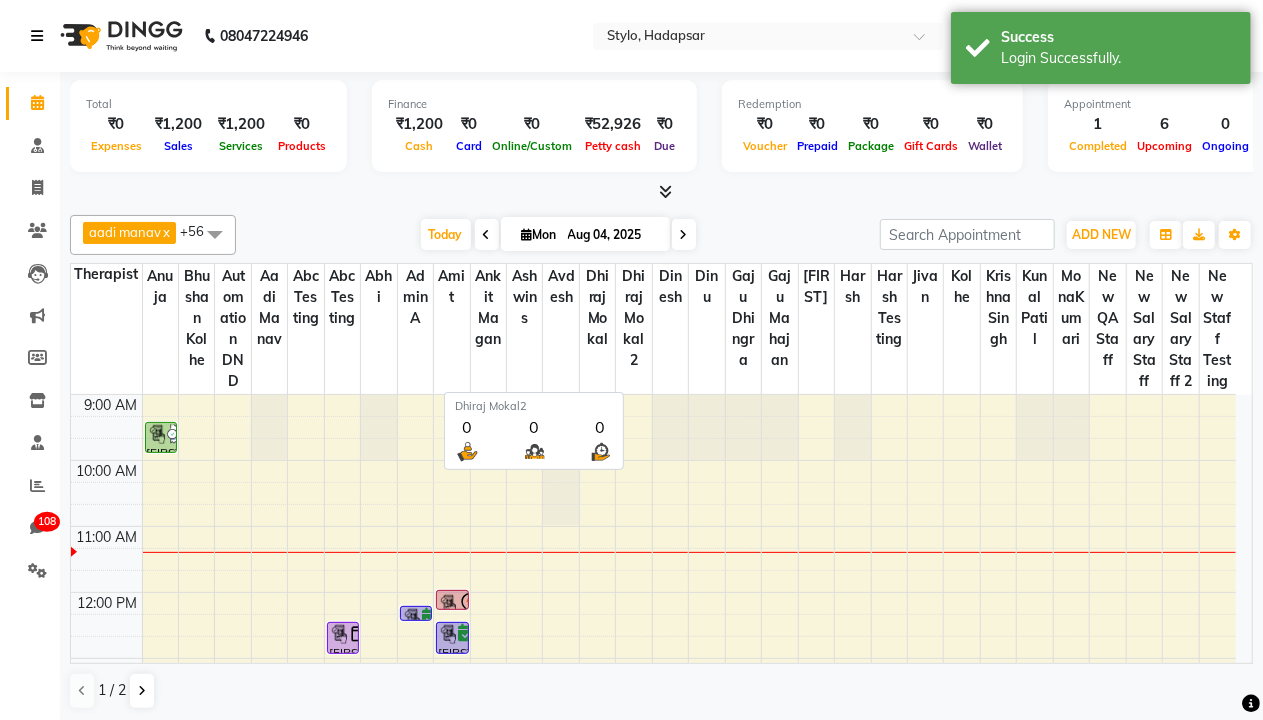 click at bounding box center [37, 36] 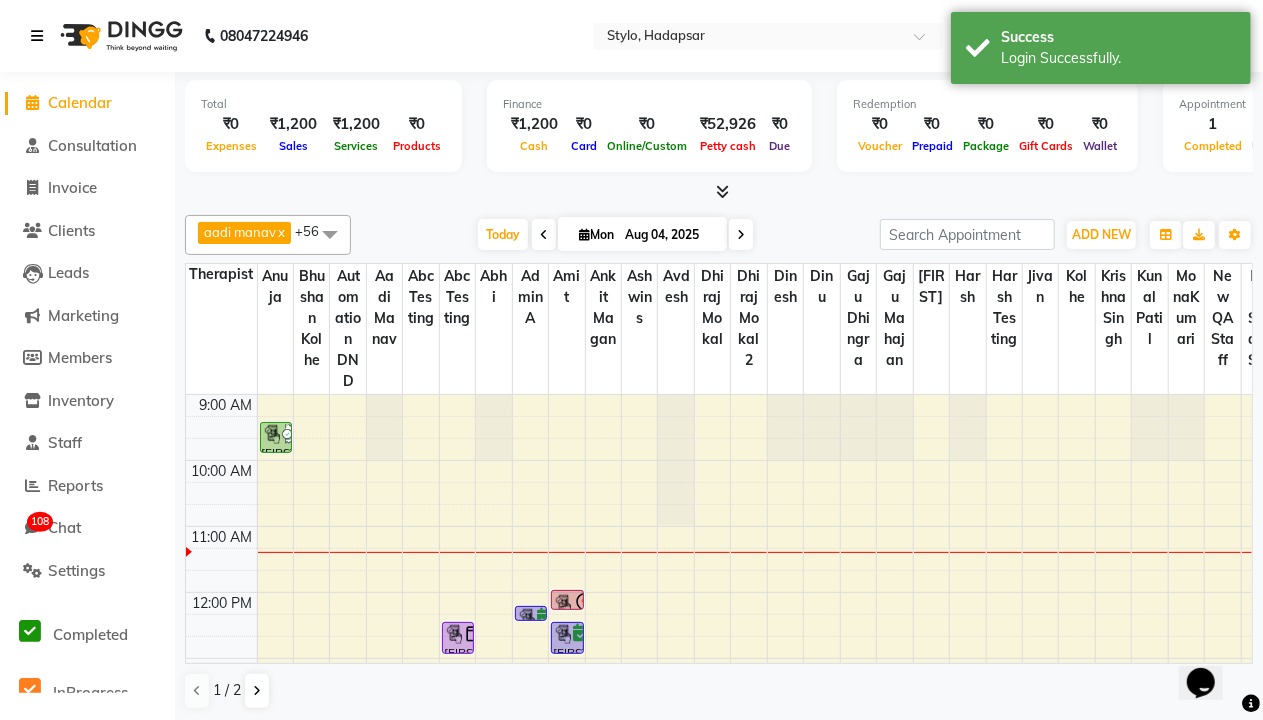 scroll, scrollTop: 0, scrollLeft: 0, axis: both 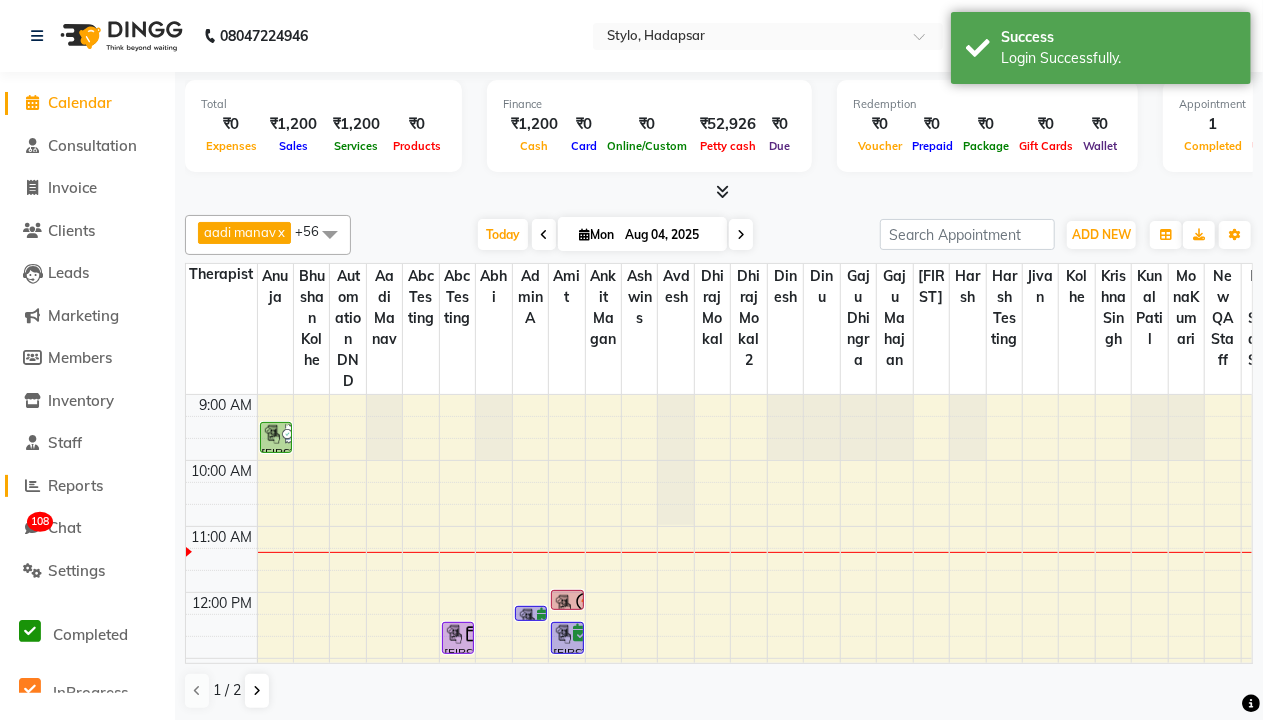 click on "Reports" 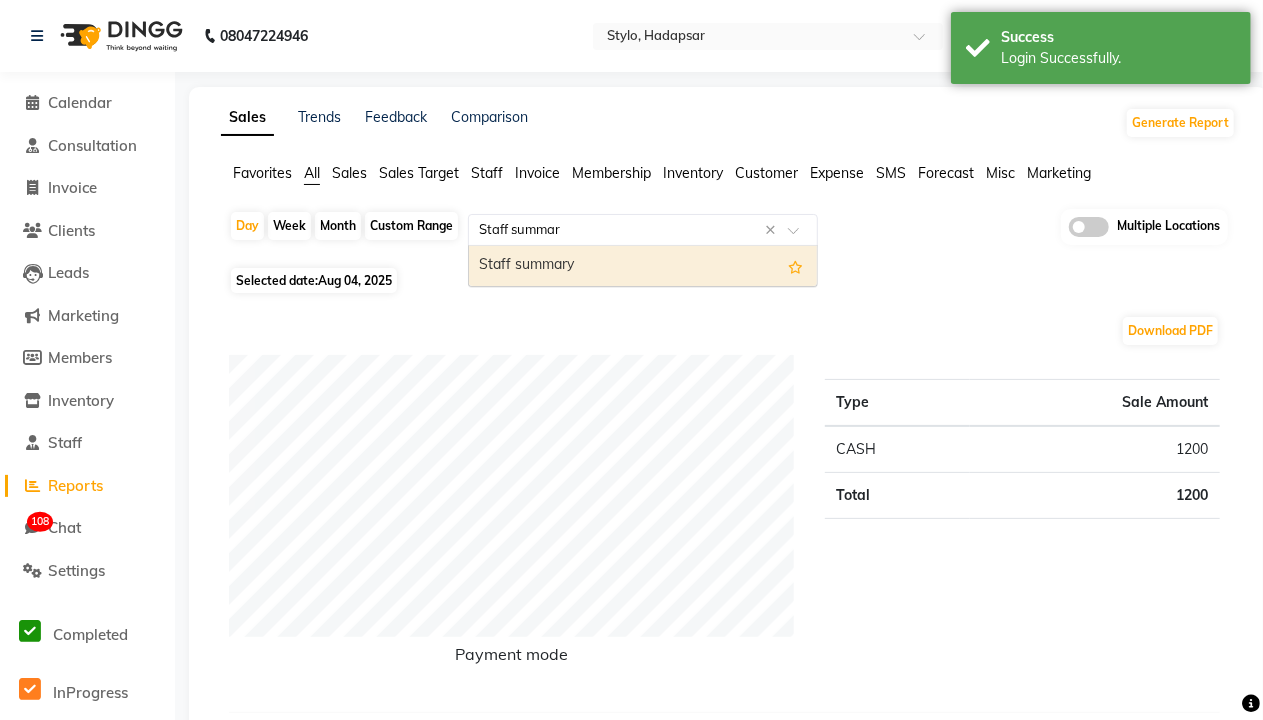type on "Staff summary" 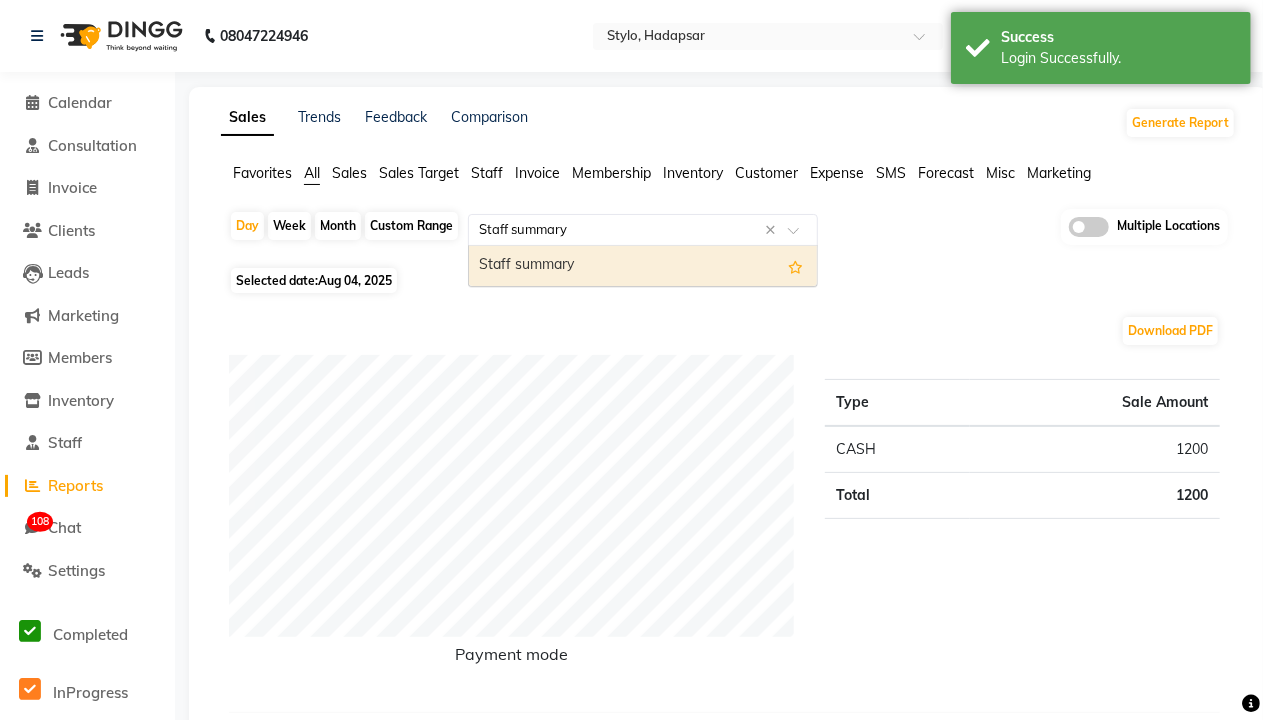 click on "Staff summary" at bounding box center (643, 266) 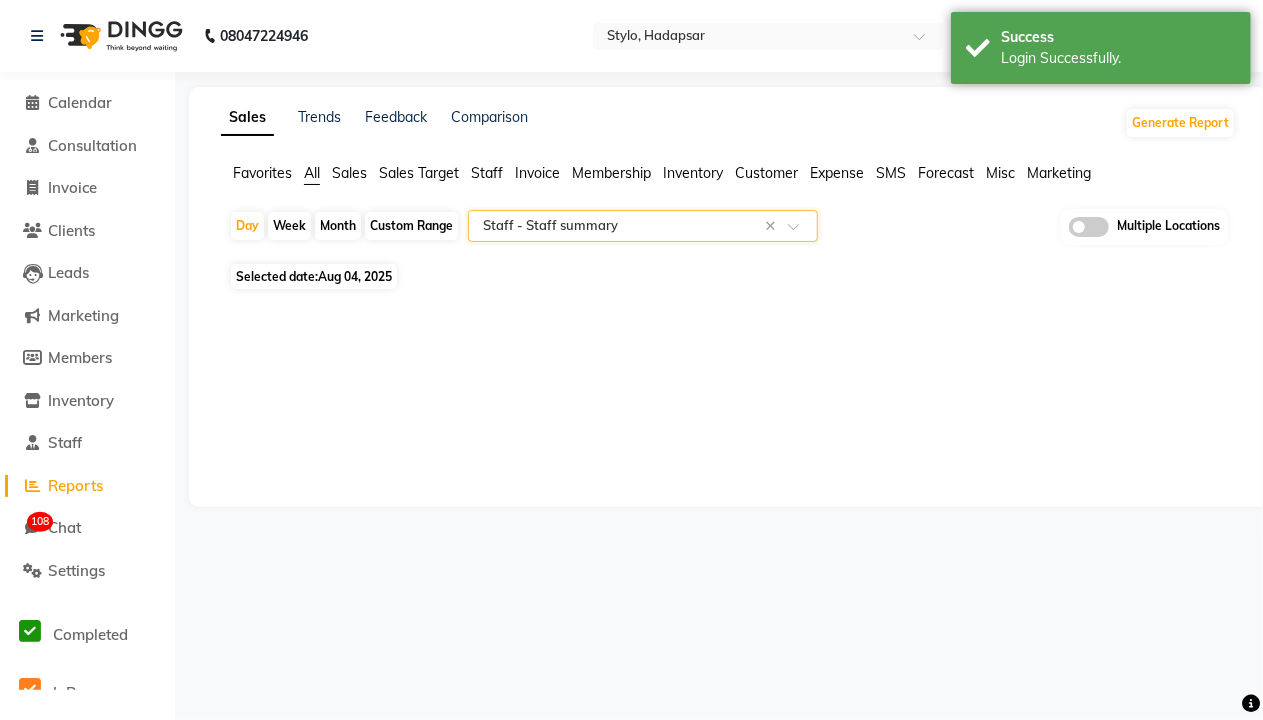 select on "filtered_report" 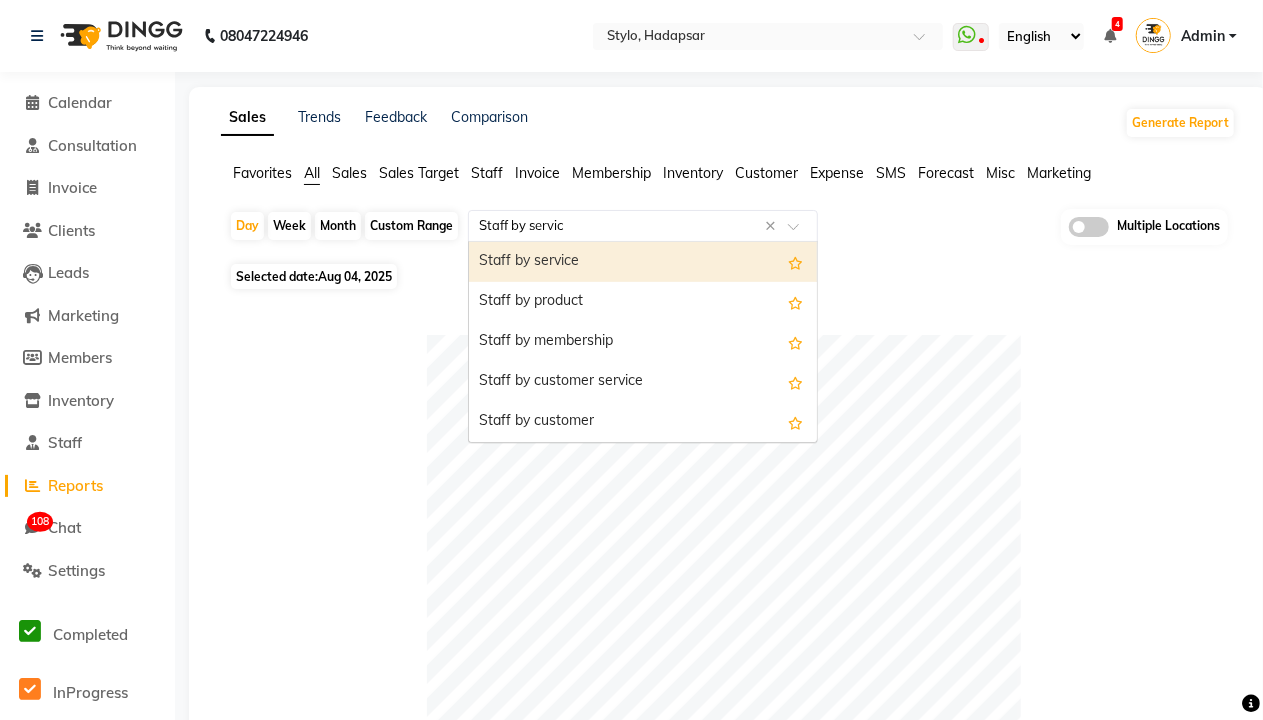 type on "Staff by service" 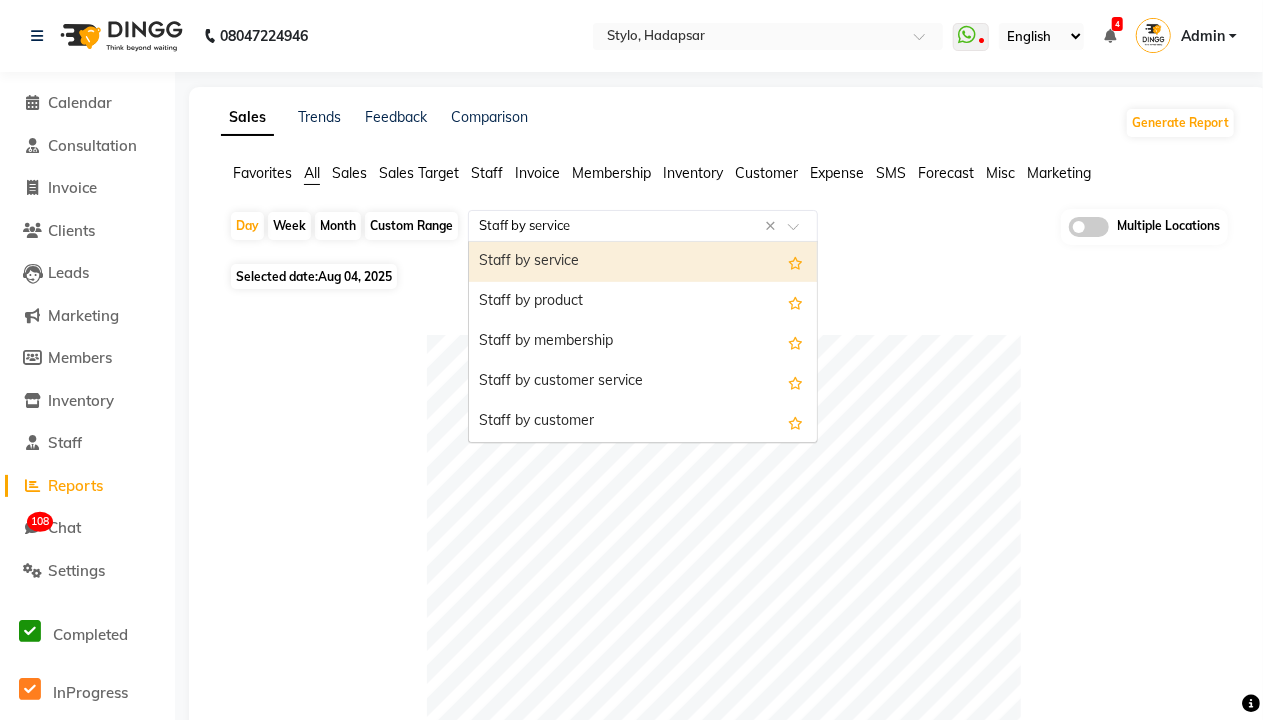 click on "Staff by service" at bounding box center [643, 262] 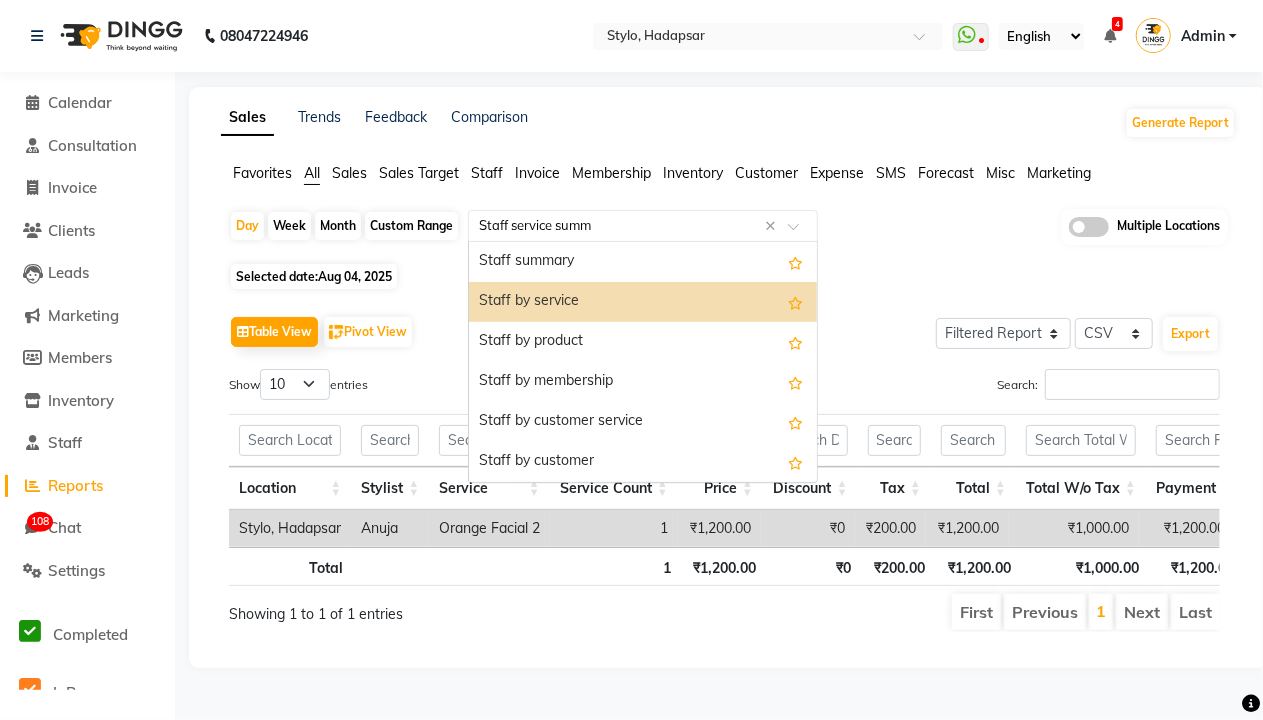 scroll, scrollTop: 0, scrollLeft: 0, axis: both 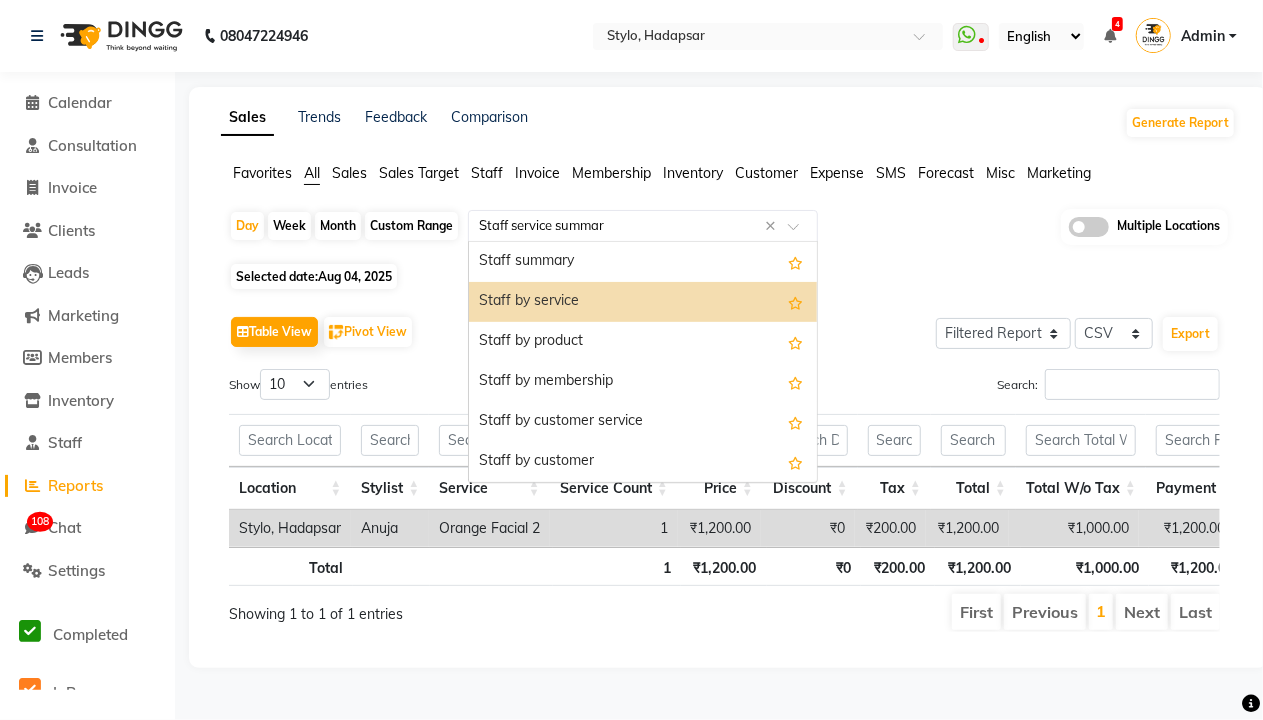 type on "Staff service summary" 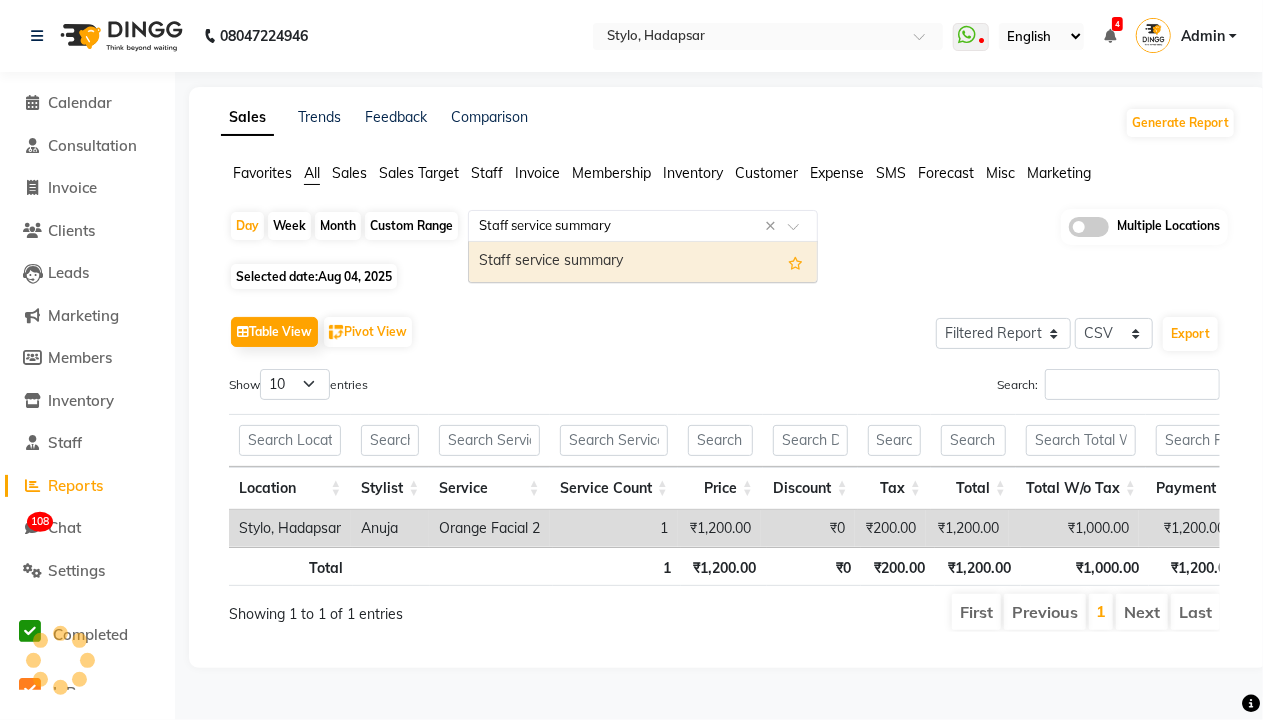 click on "Staff service summary" at bounding box center (643, 262) 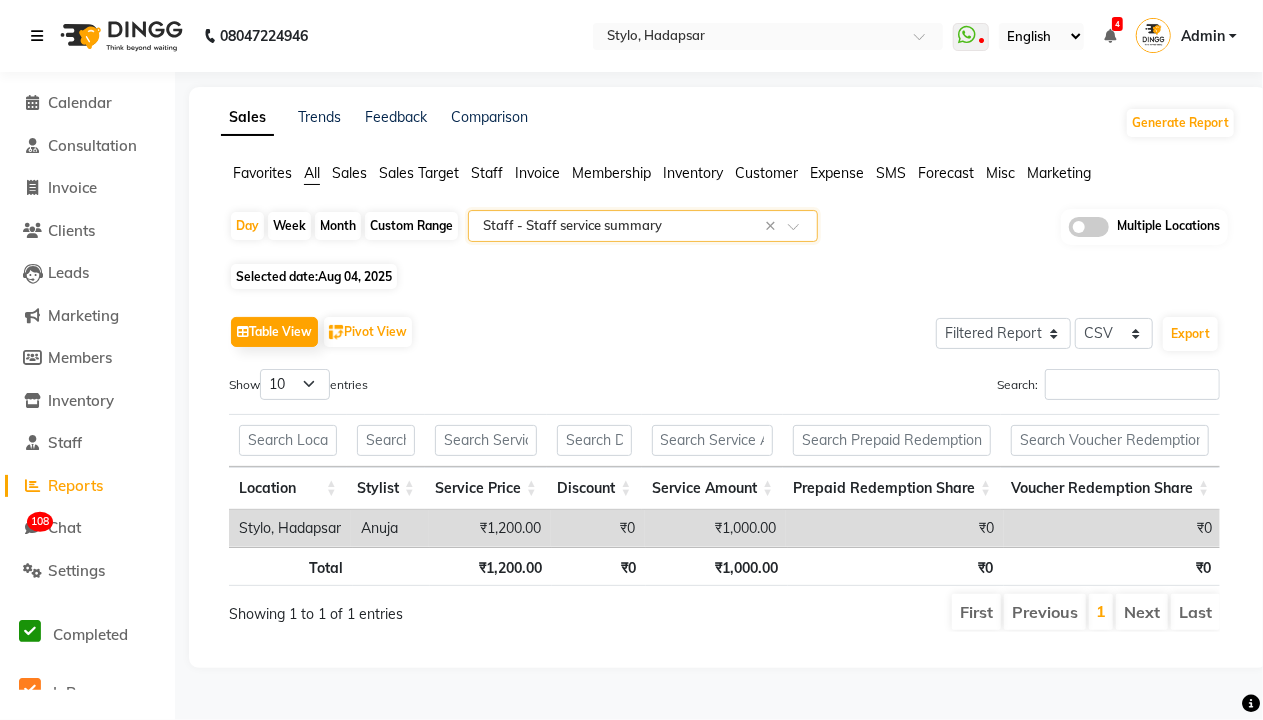 click at bounding box center (37, 36) 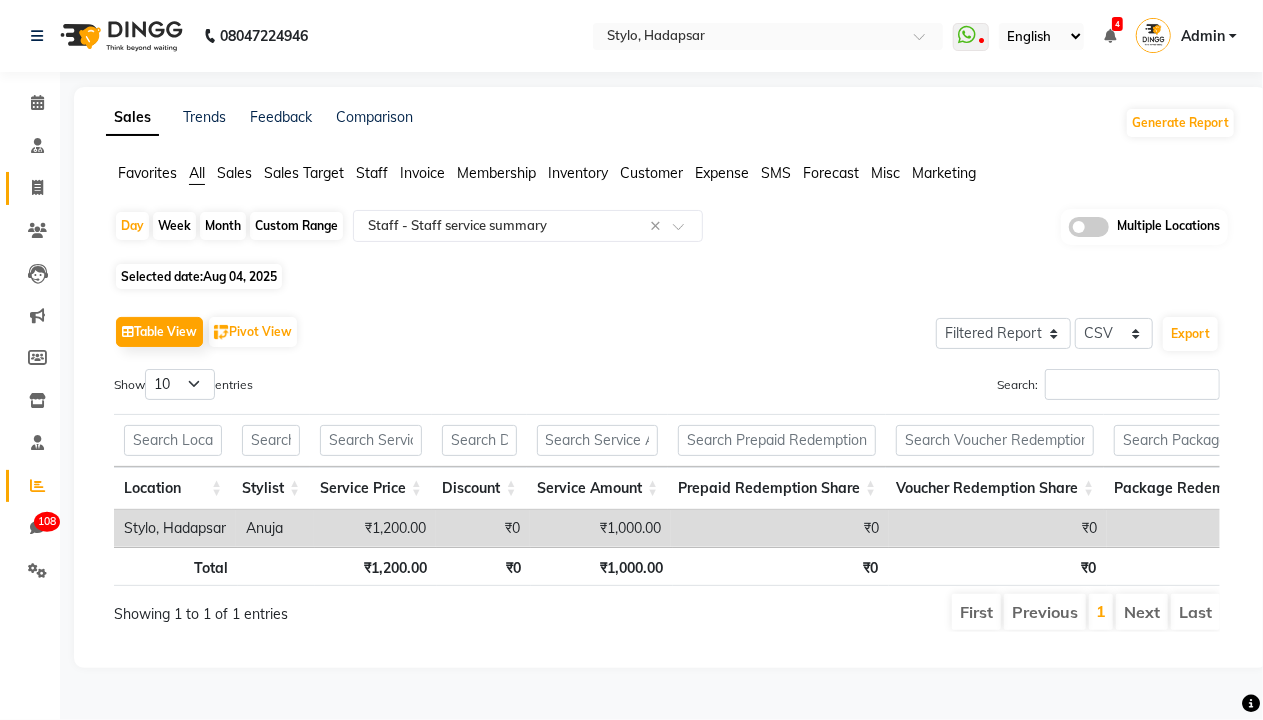 click 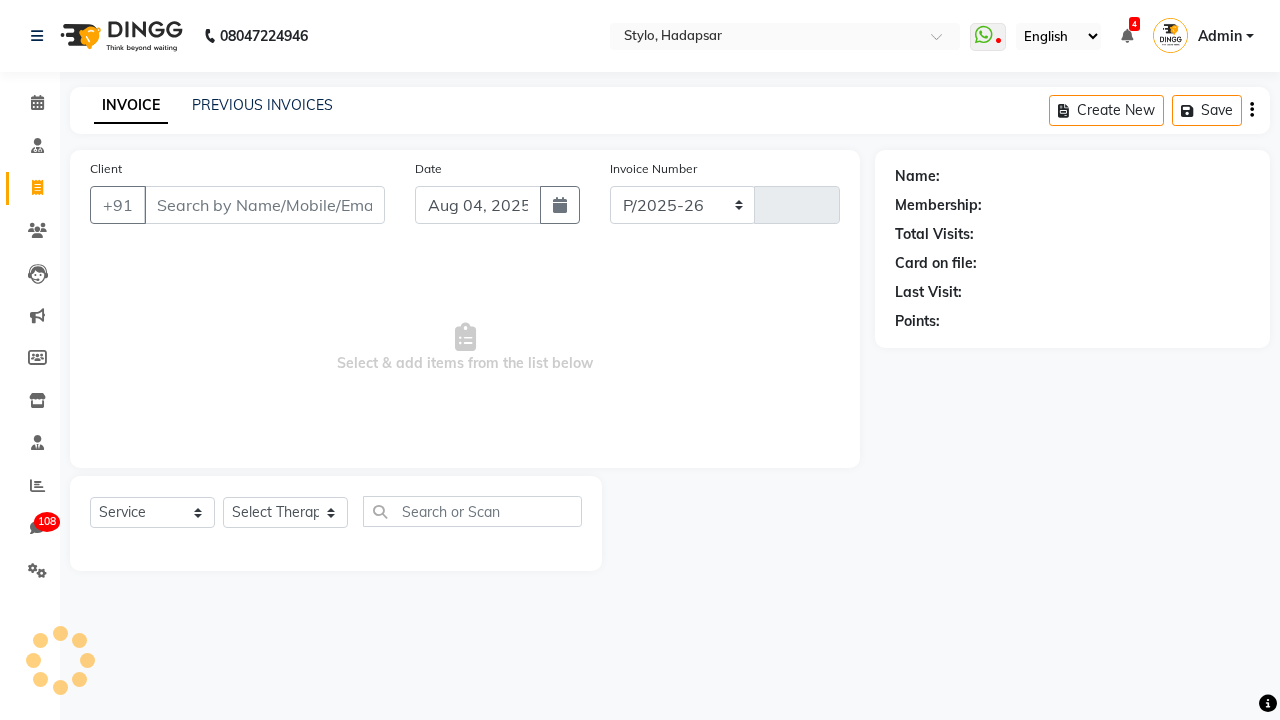 select on "157" 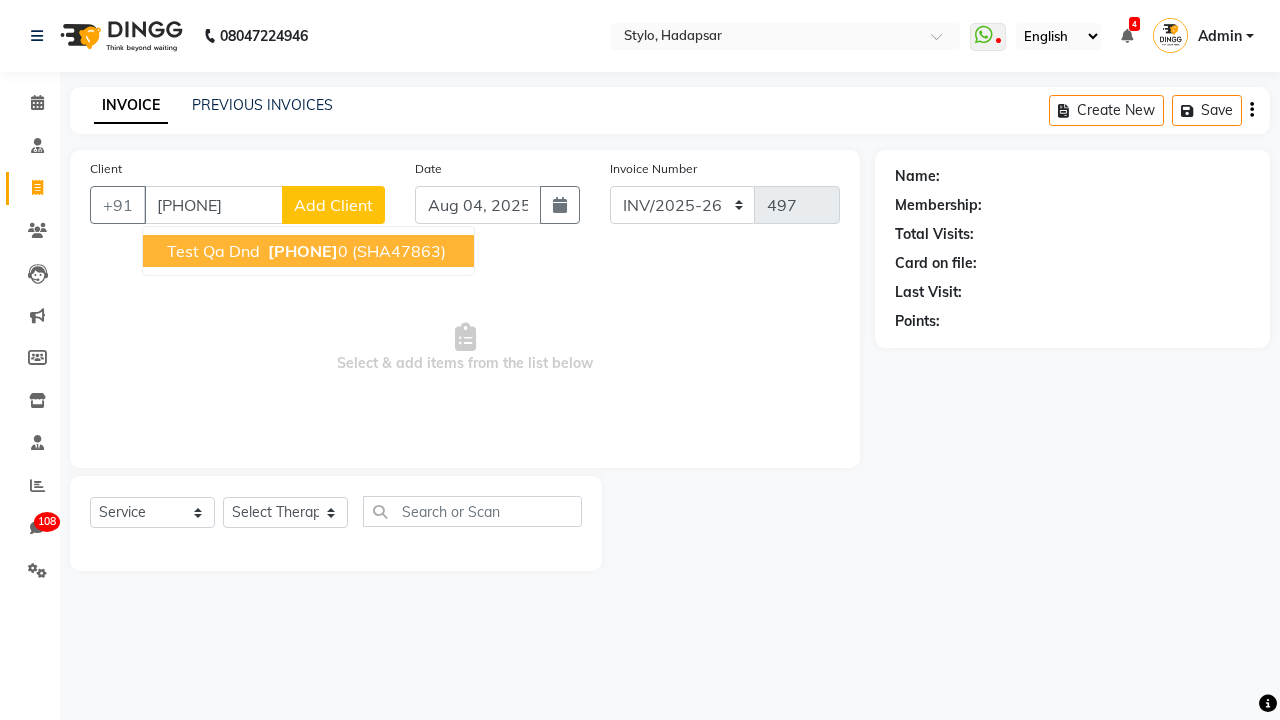 click on "[PHONE]" at bounding box center [303, 251] 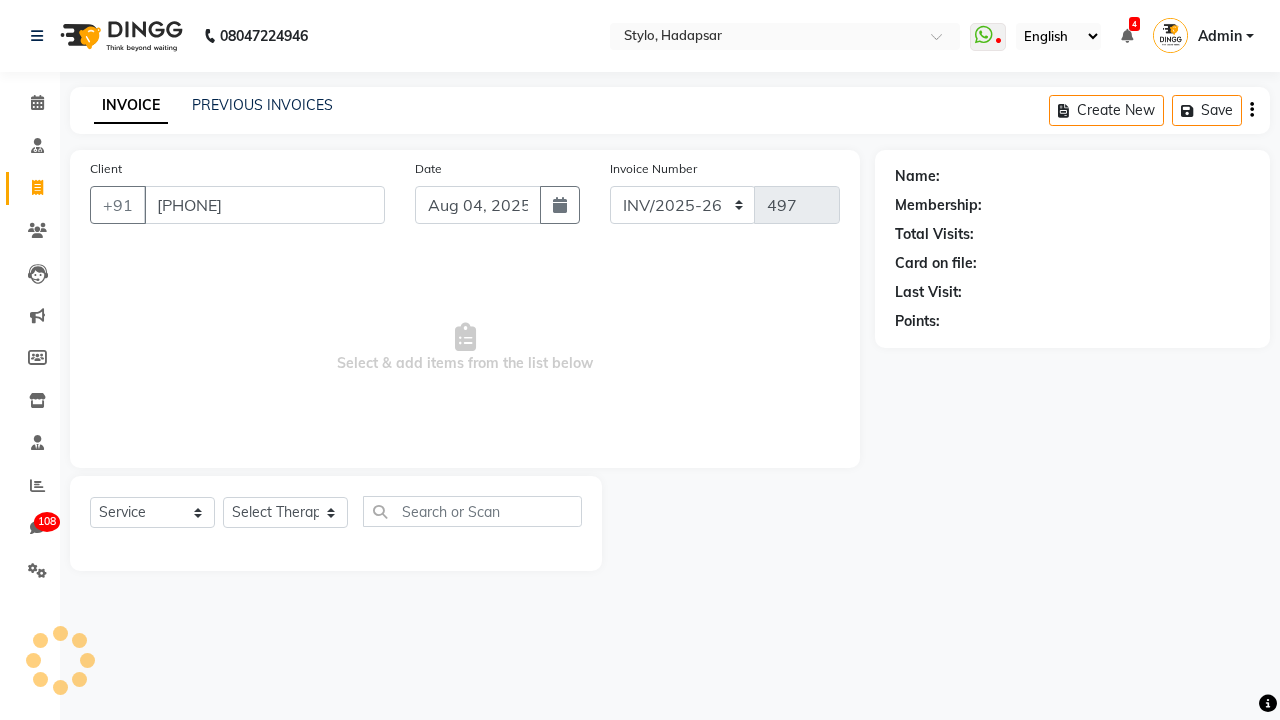type on "[PHONE]" 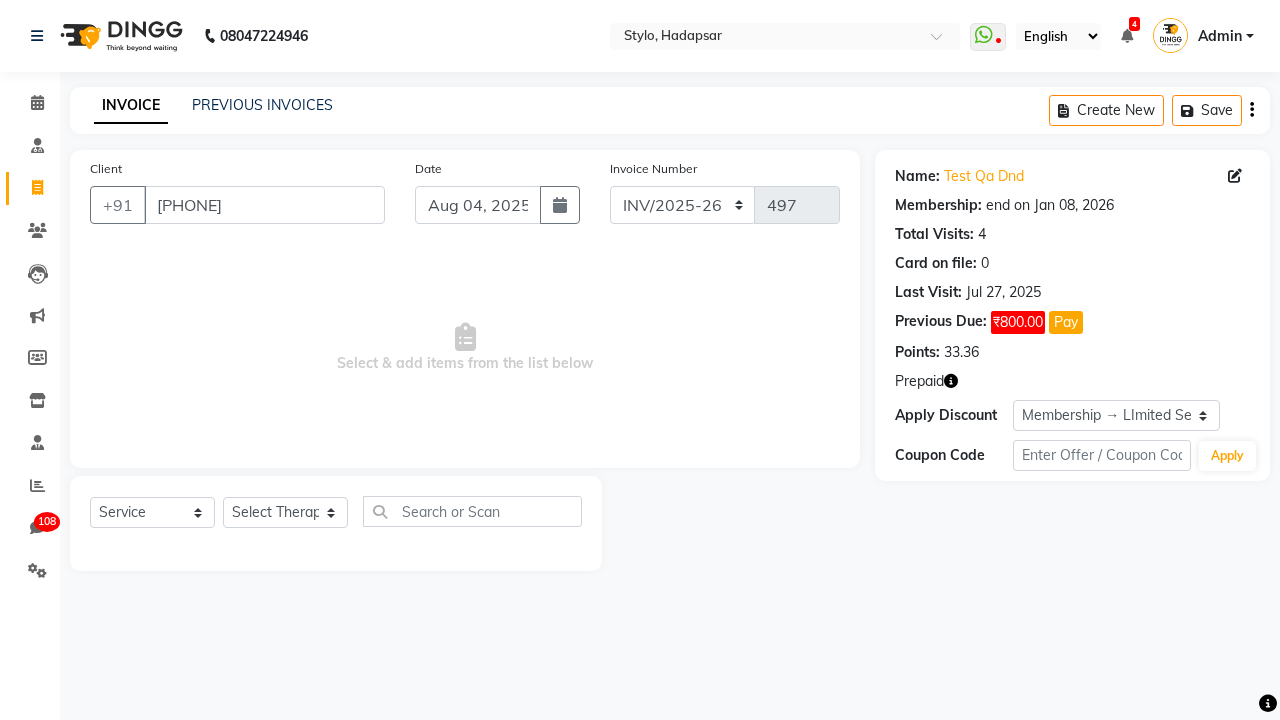 select on "0:" 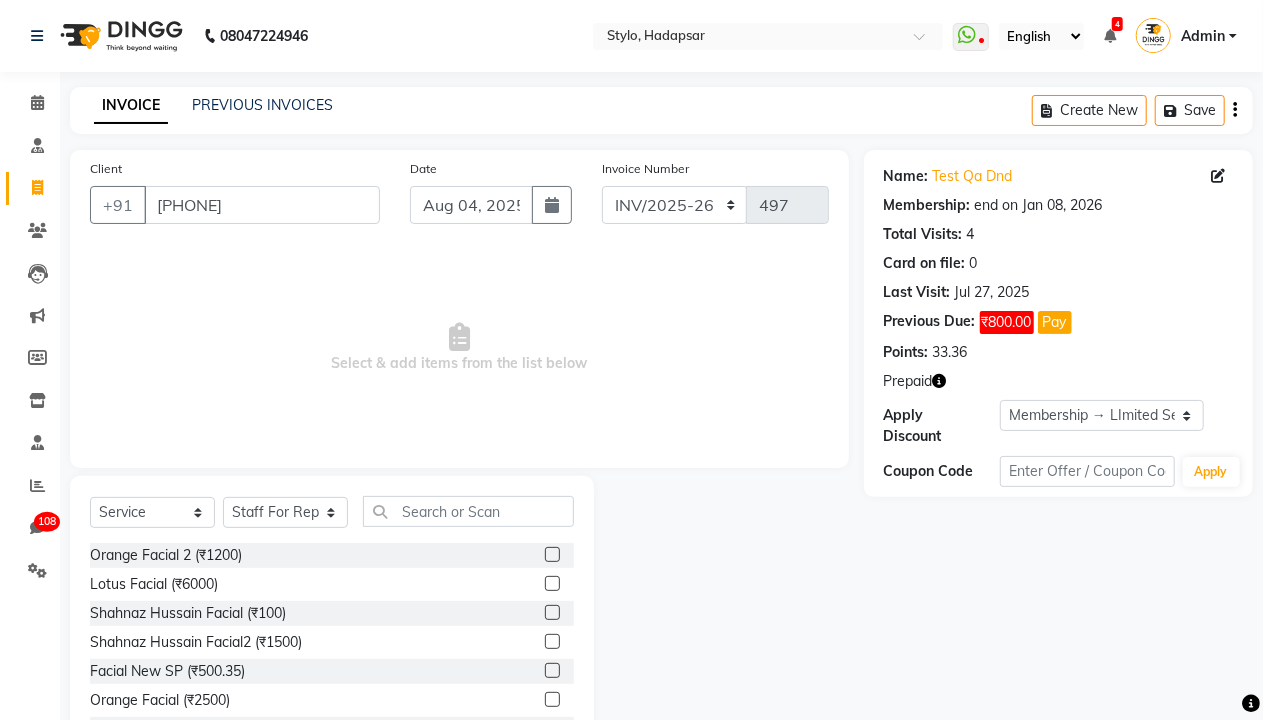 click 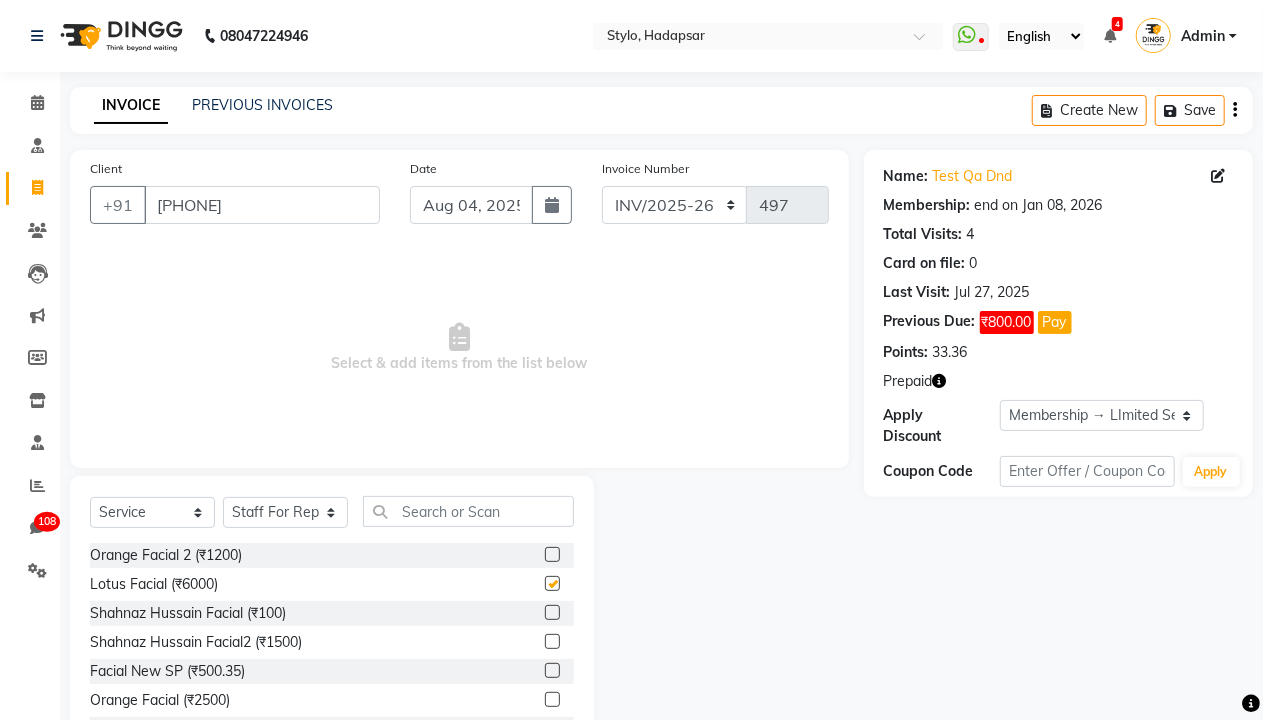 select on "Z73944" 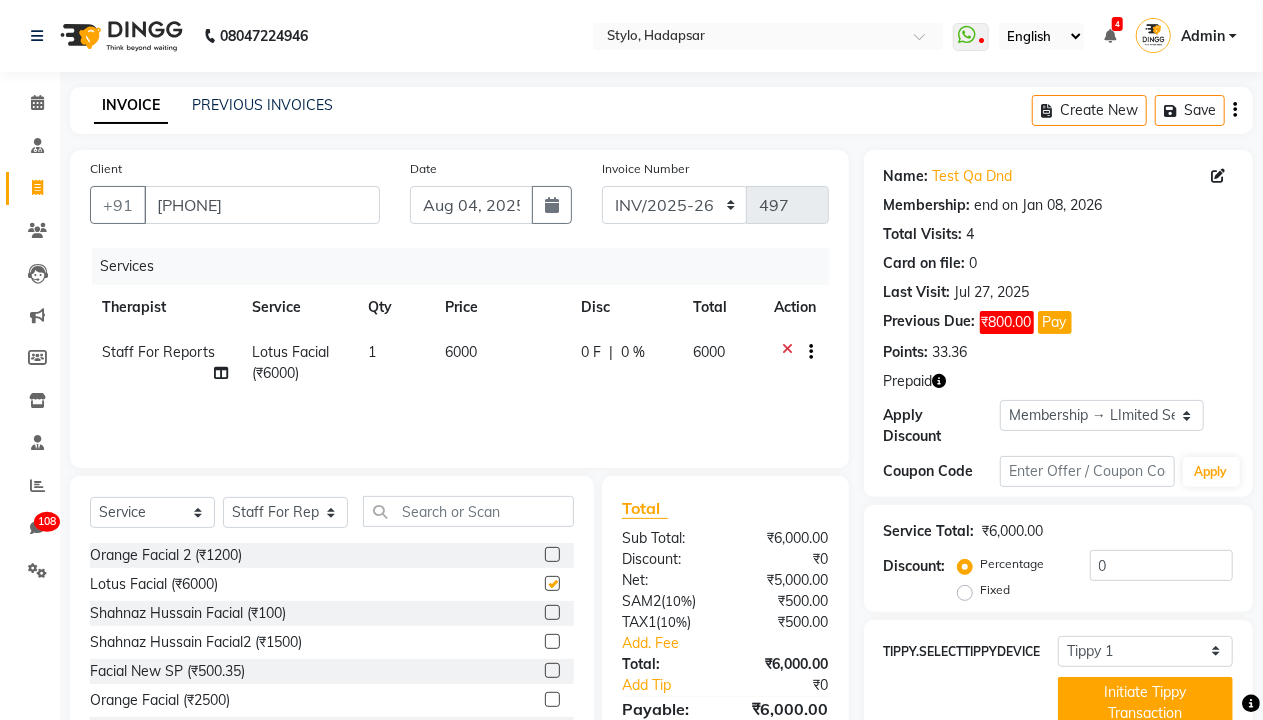 click 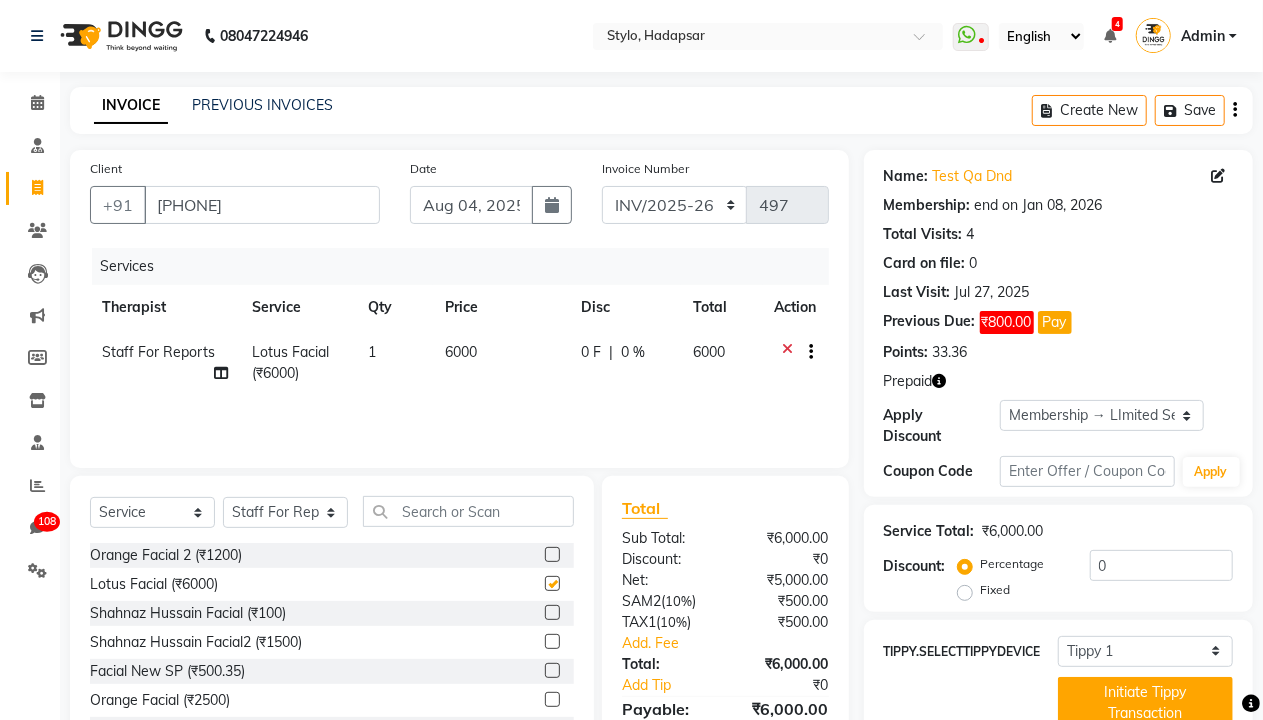 click on "CASH" 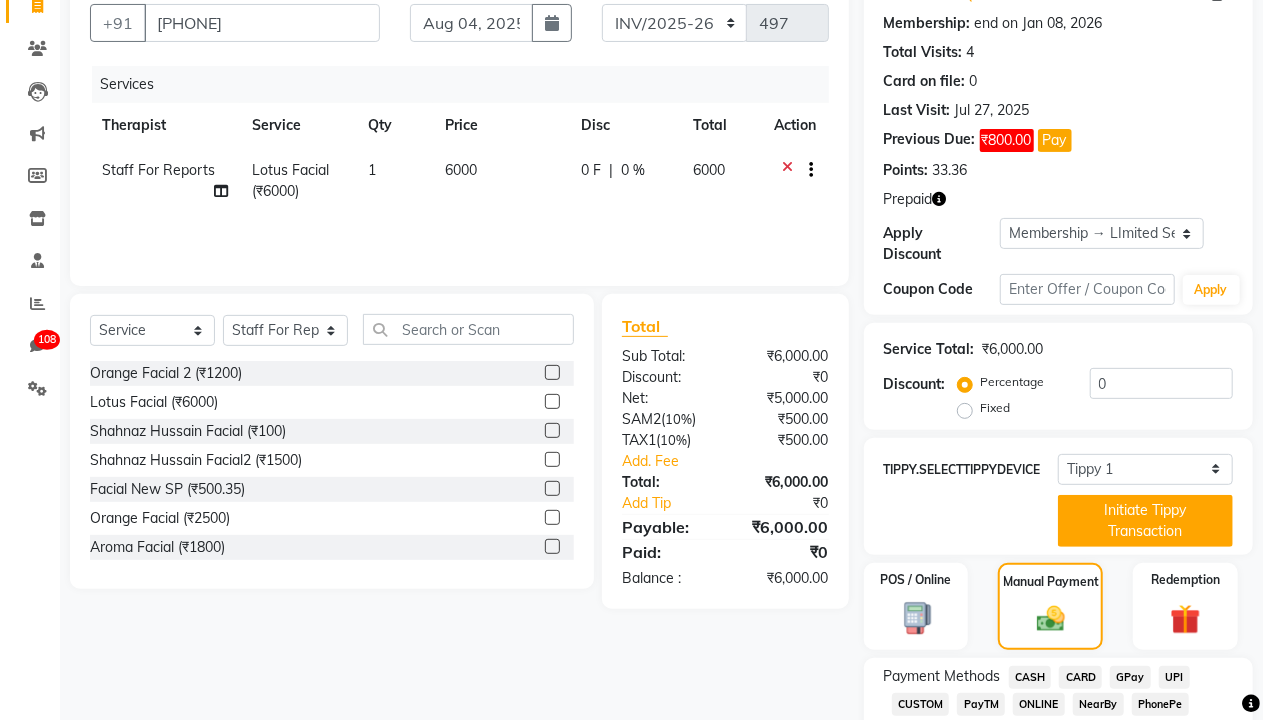 checkbox on "false" 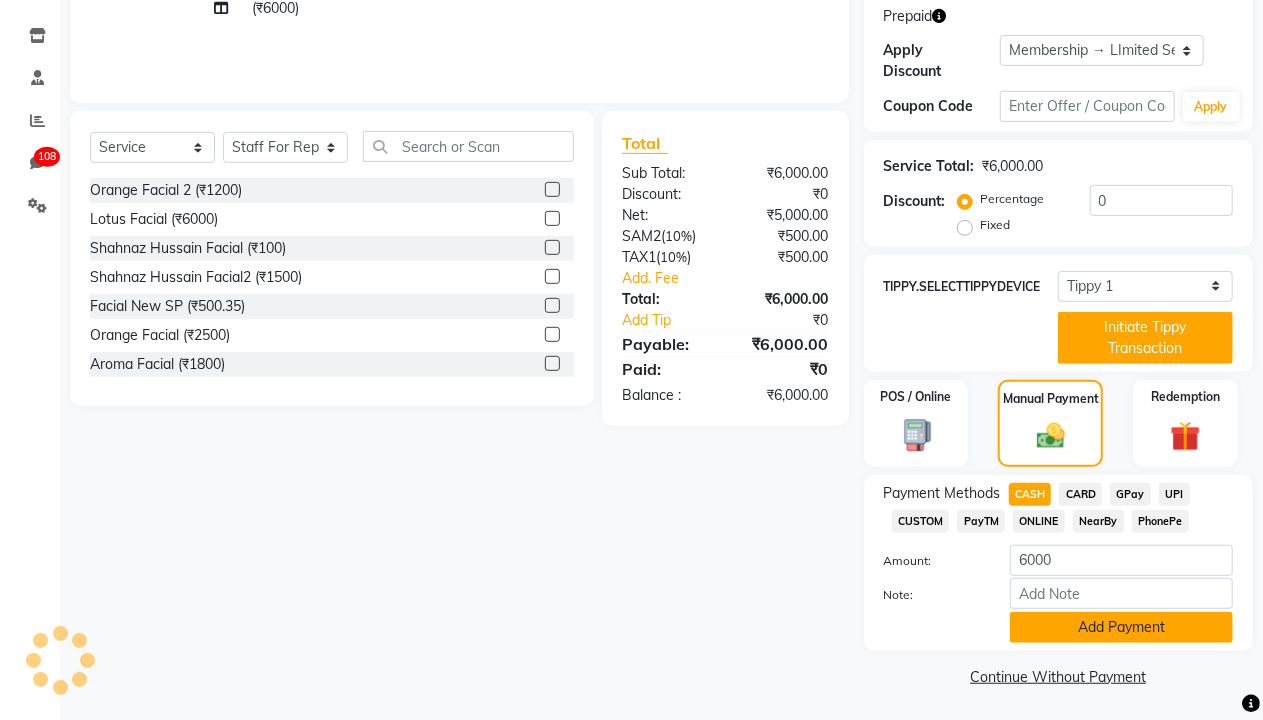 click on "Add Payment" 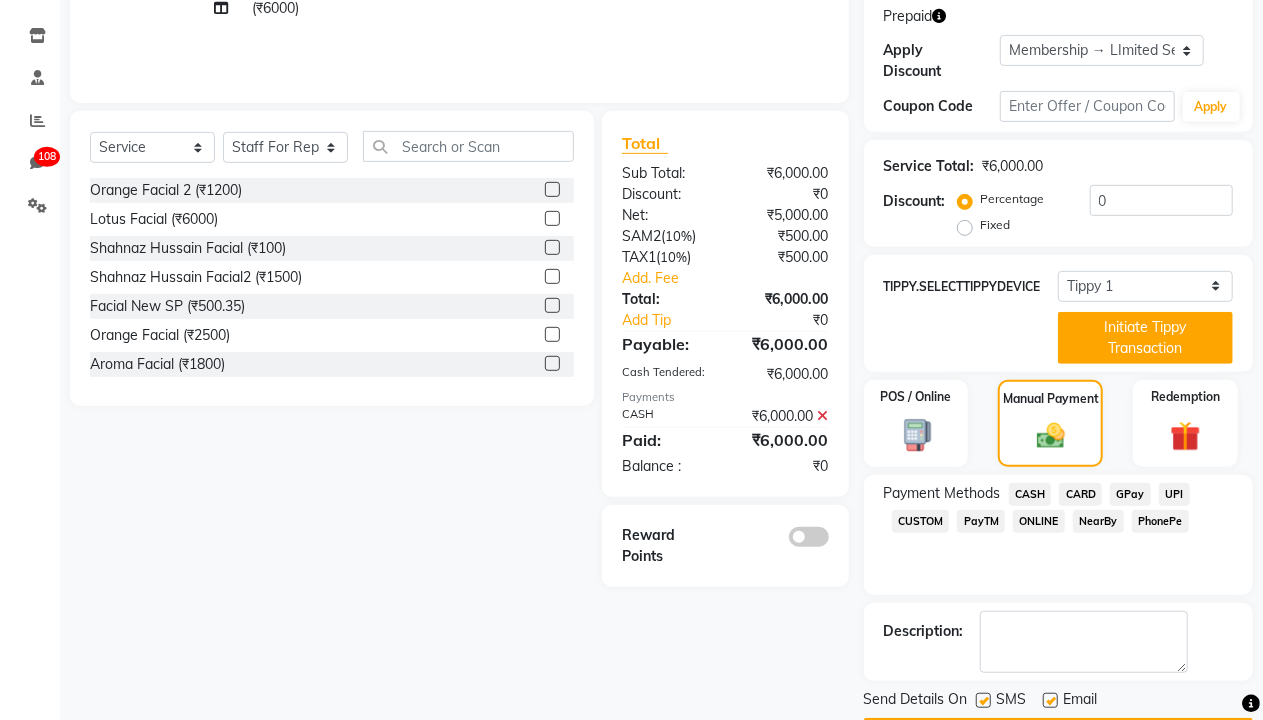 click 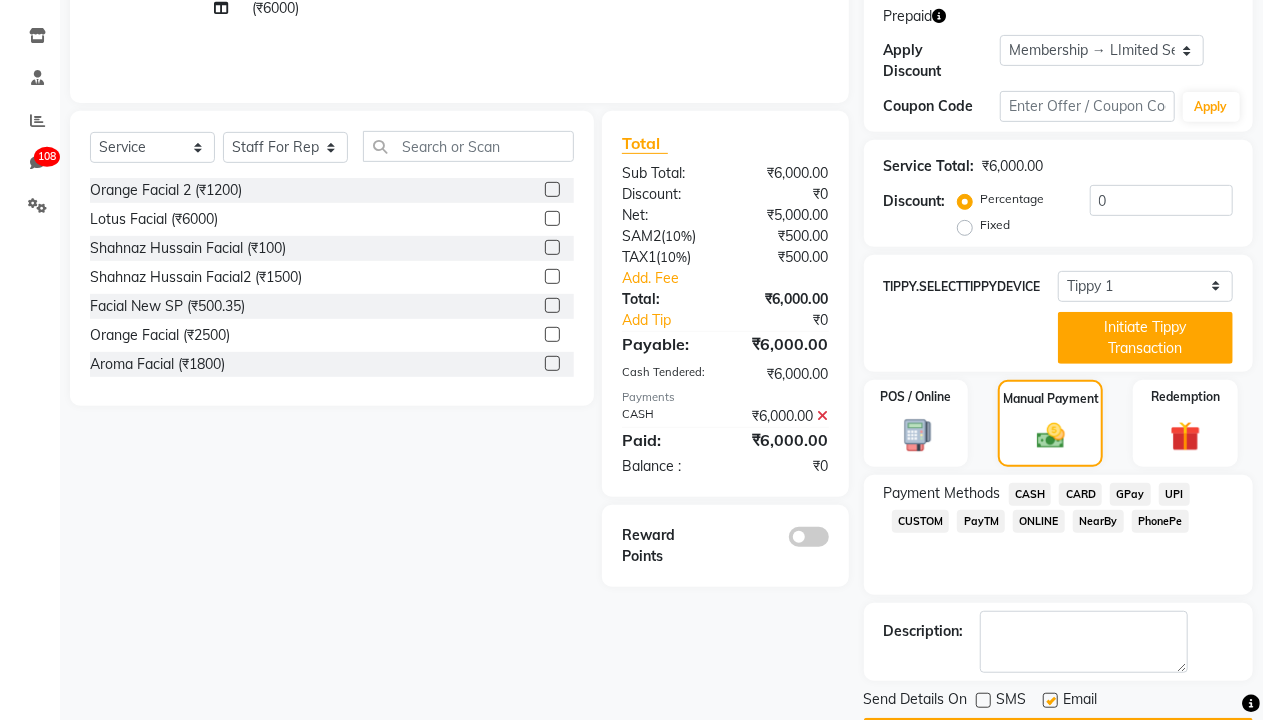 click 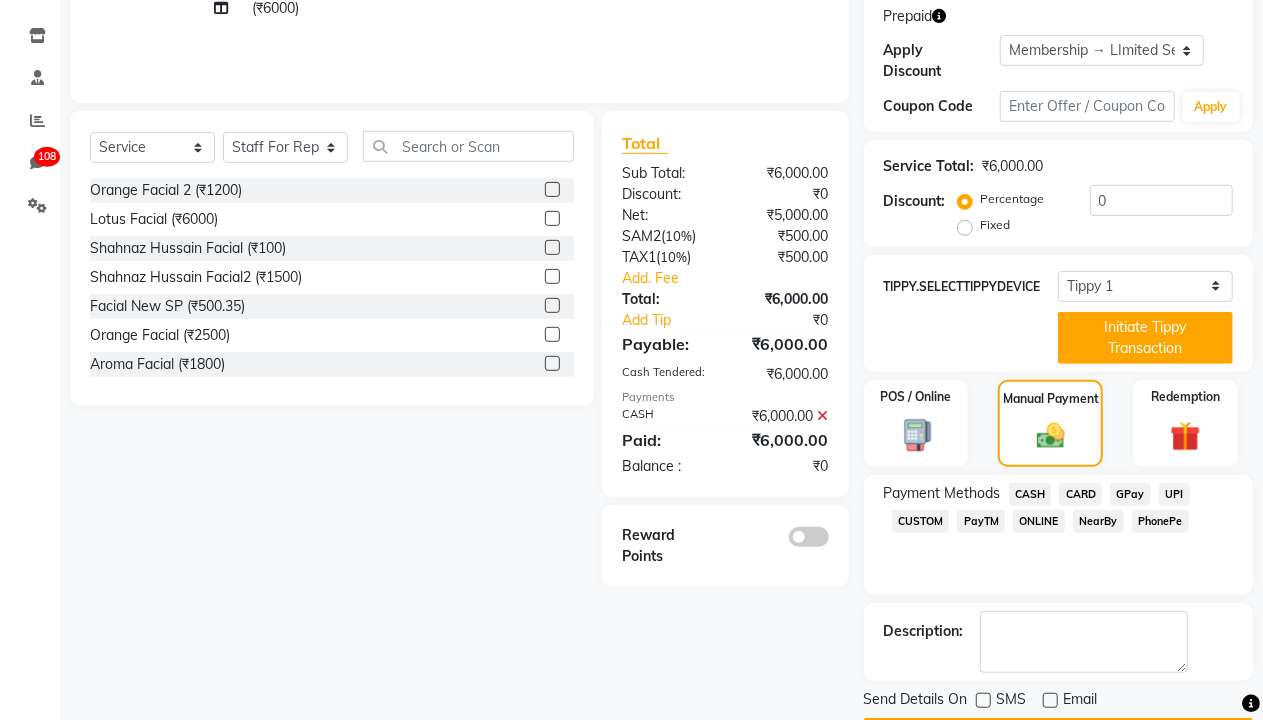 click on "Checkout" 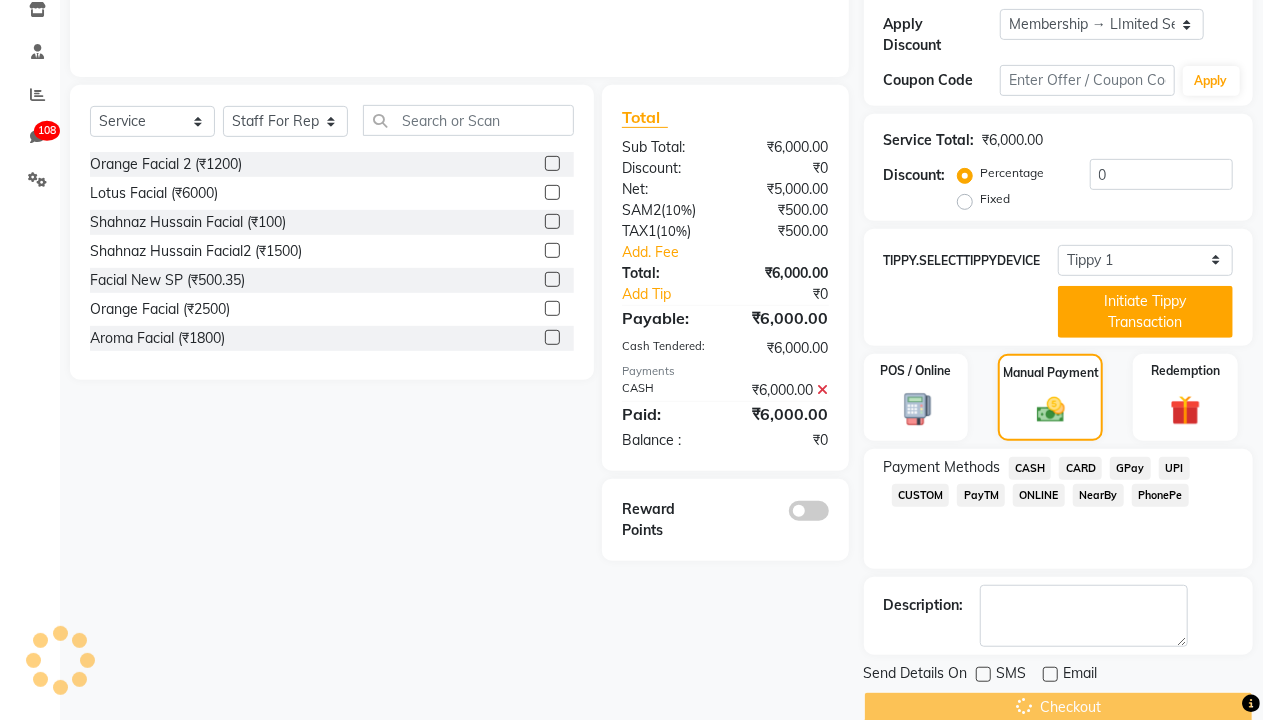 scroll, scrollTop: 421, scrollLeft: 0, axis: vertical 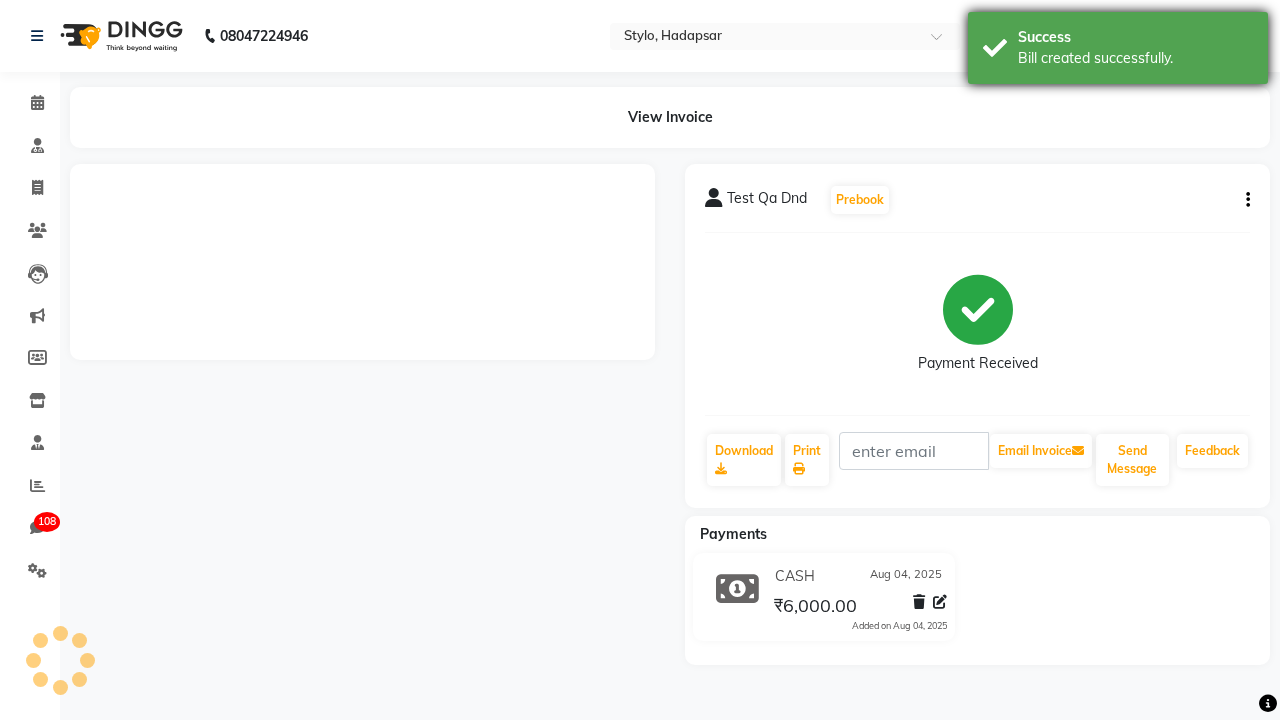 click on "Bill created successfully." at bounding box center [1135, 58] 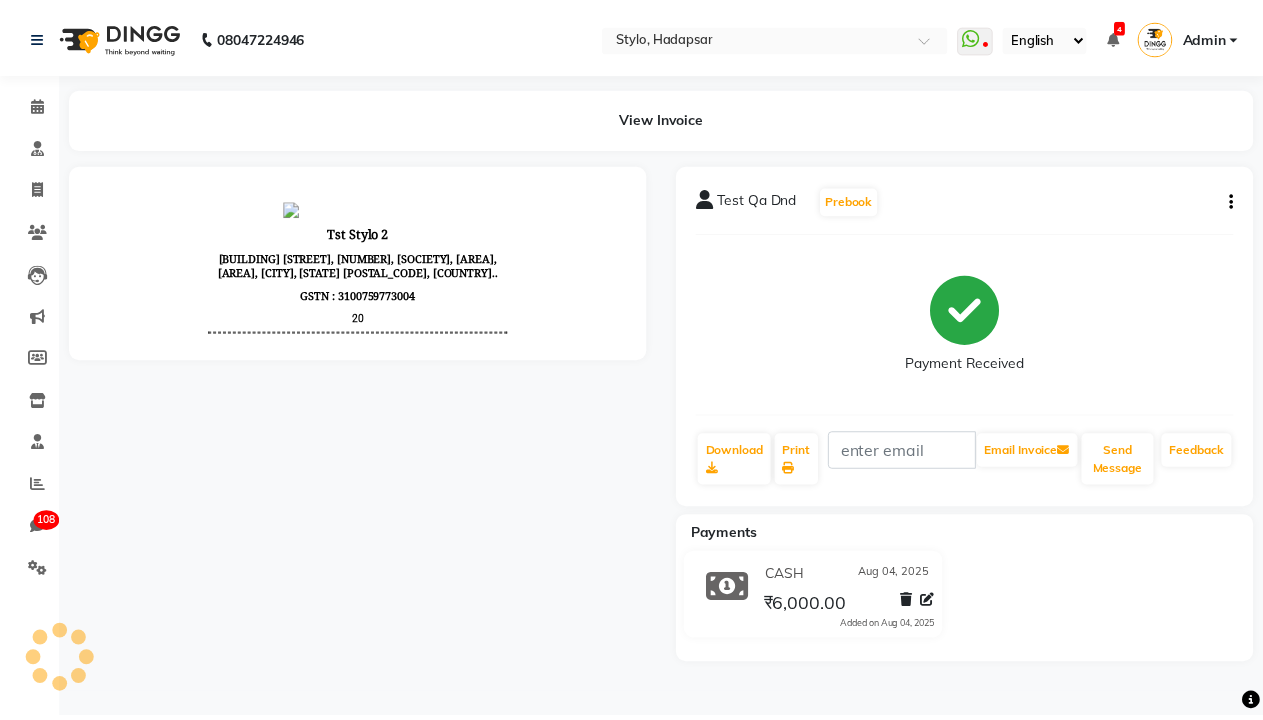 scroll, scrollTop: 0, scrollLeft: 0, axis: both 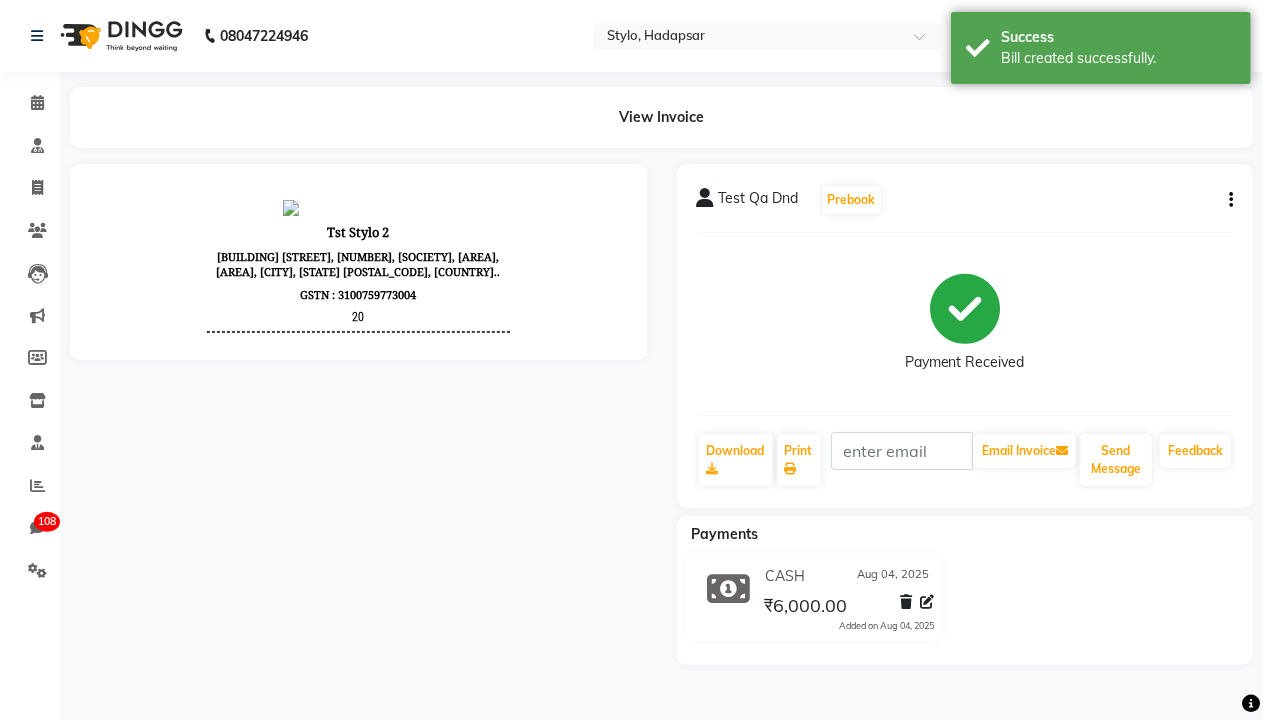 click on "Admin" at bounding box center (1203, 36) 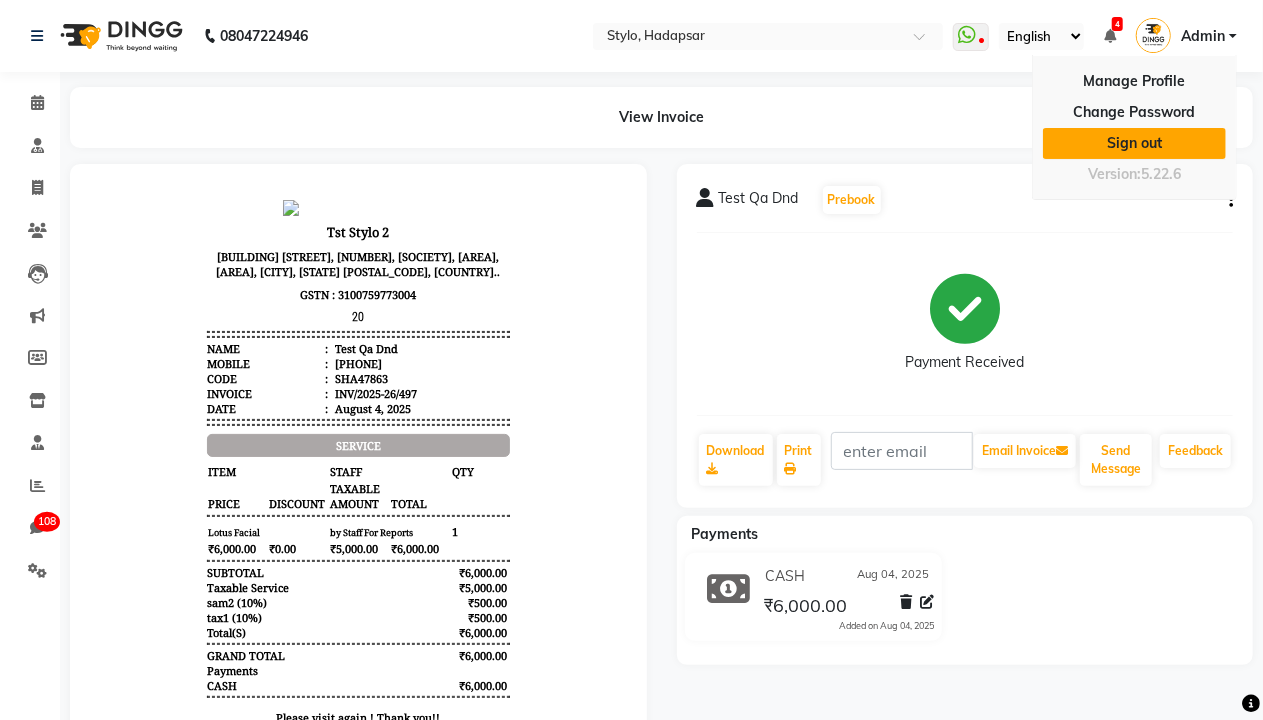click on "Sign out" at bounding box center [1134, 143] 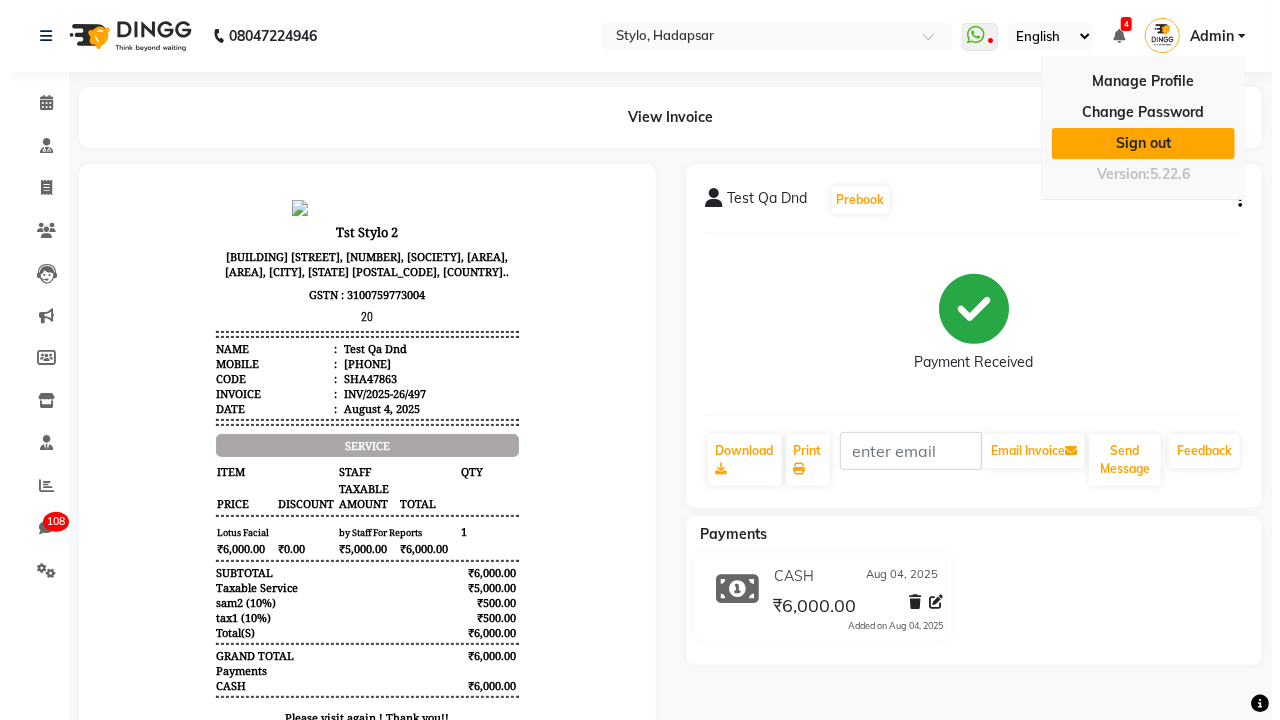 scroll, scrollTop: 0, scrollLeft: 0, axis: both 